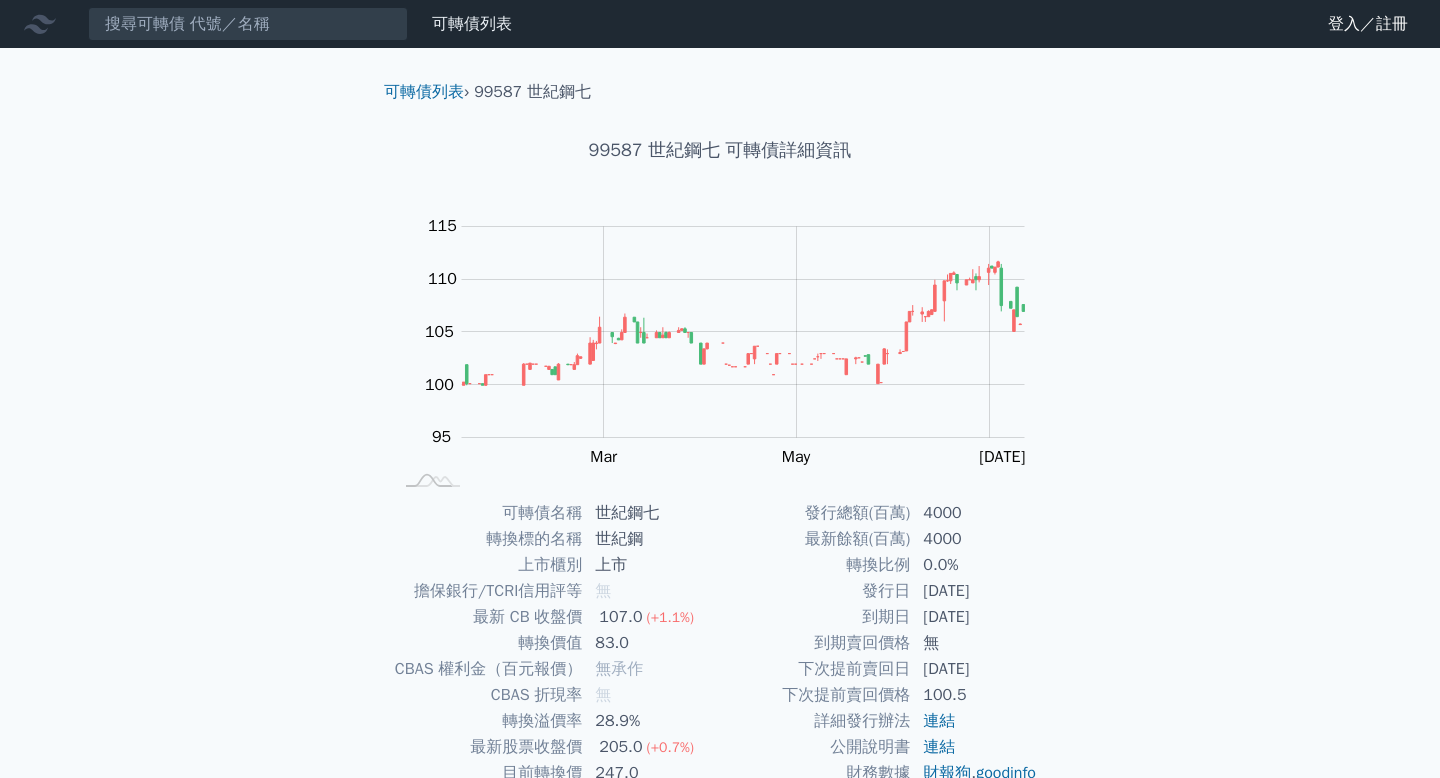 scroll, scrollTop: 148, scrollLeft: 0, axis: vertical 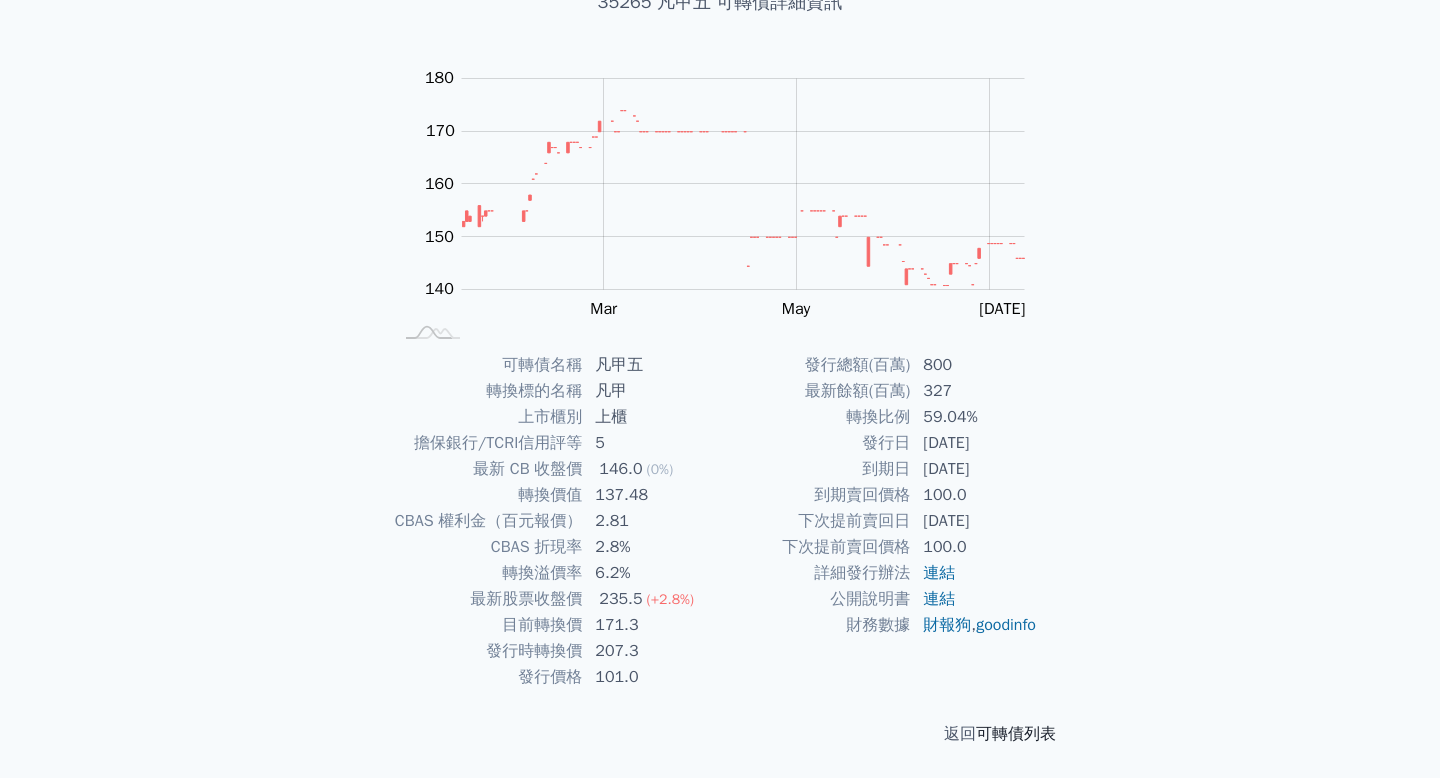 click on "可轉債列表" at bounding box center [1016, 734] 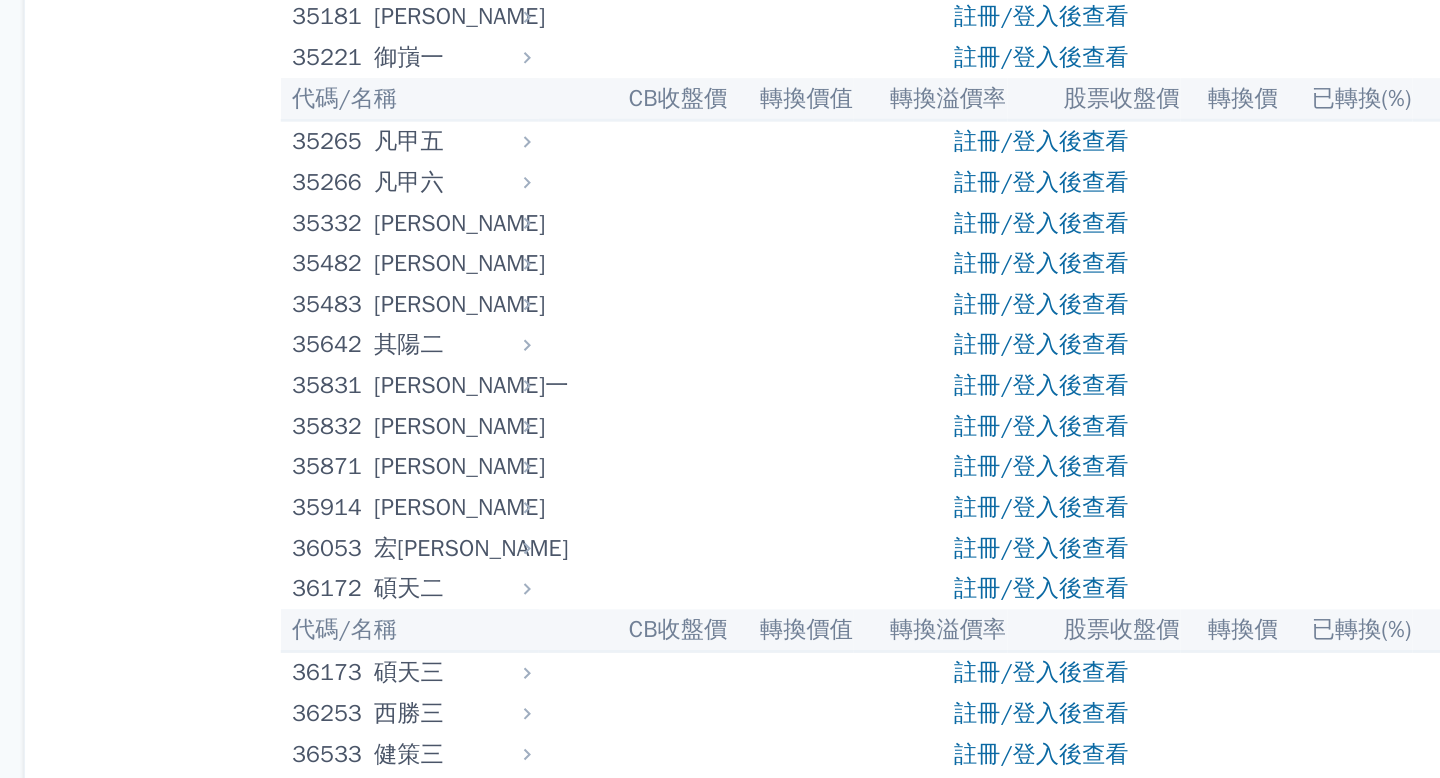 scroll, scrollTop: 4490, scrollLeft: 0, axis: vertical 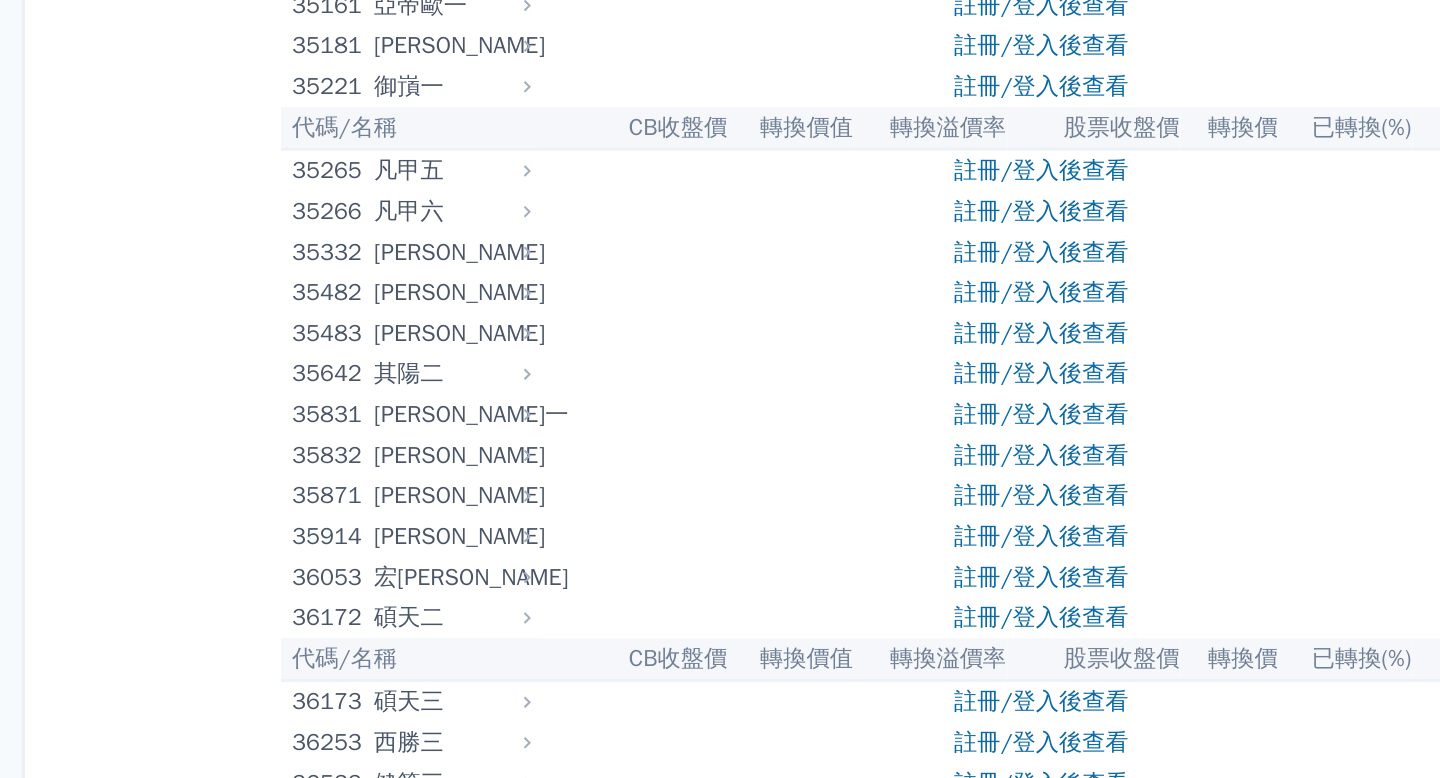 click 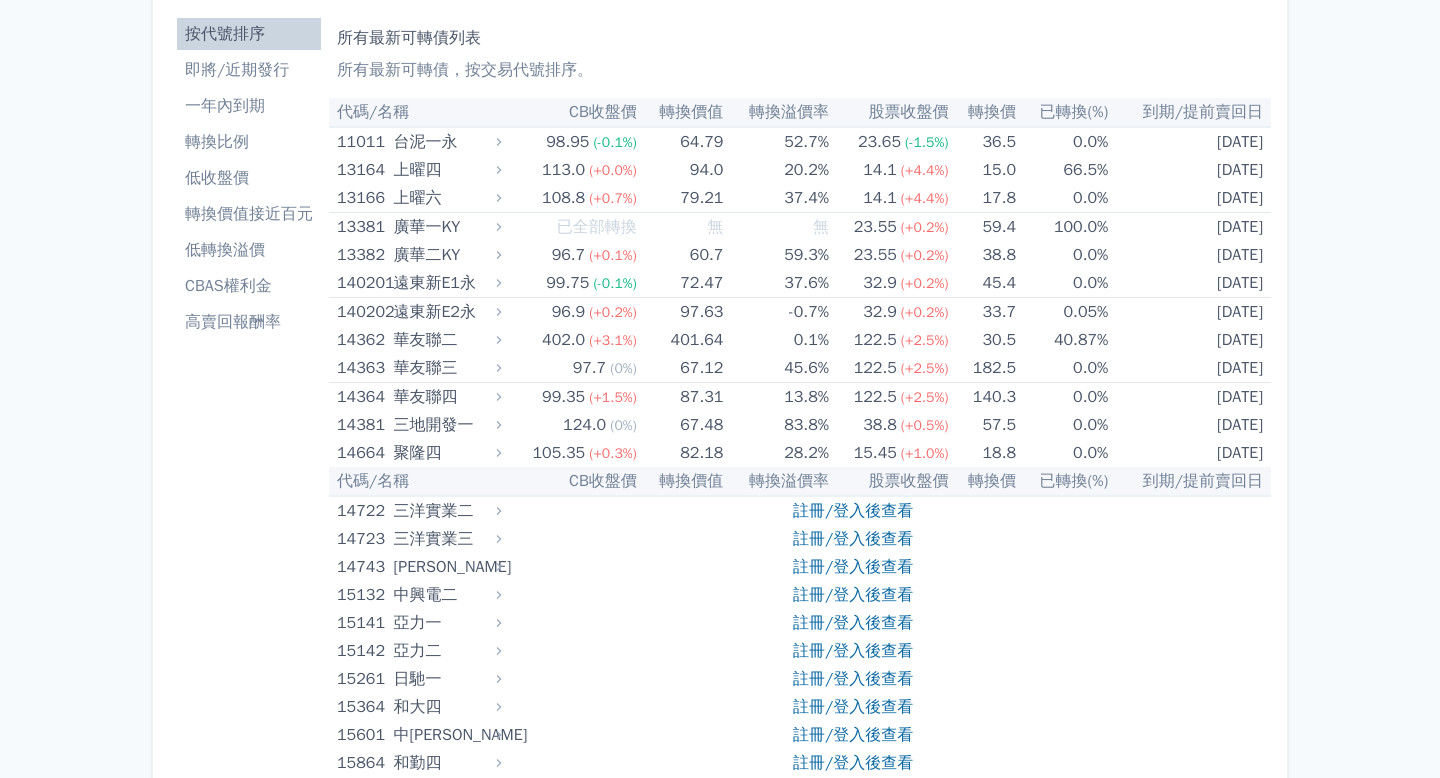 scroll, scrollTop: 0, scrollLeft: 0, axis: both 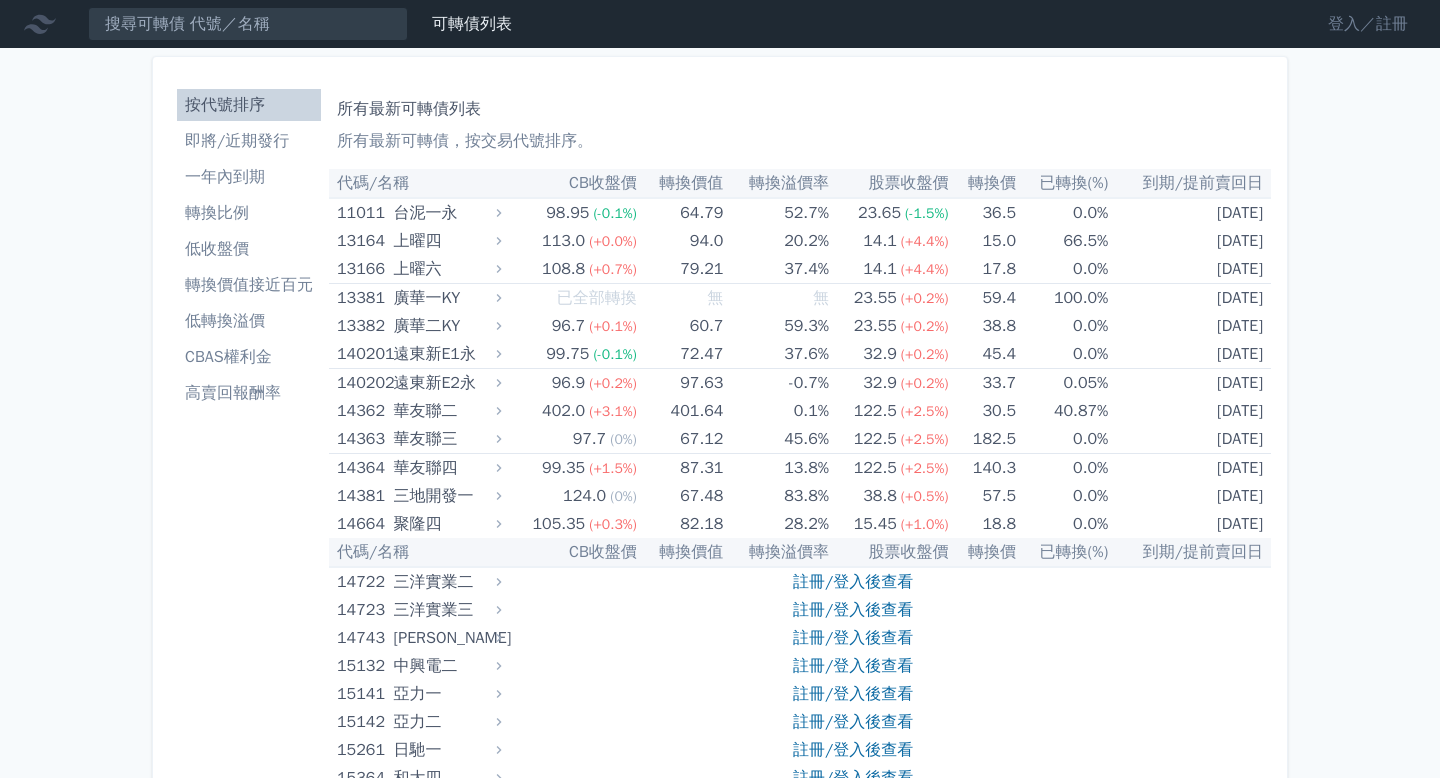 click on "登入／註冊" at bounding box center [1368, 24] 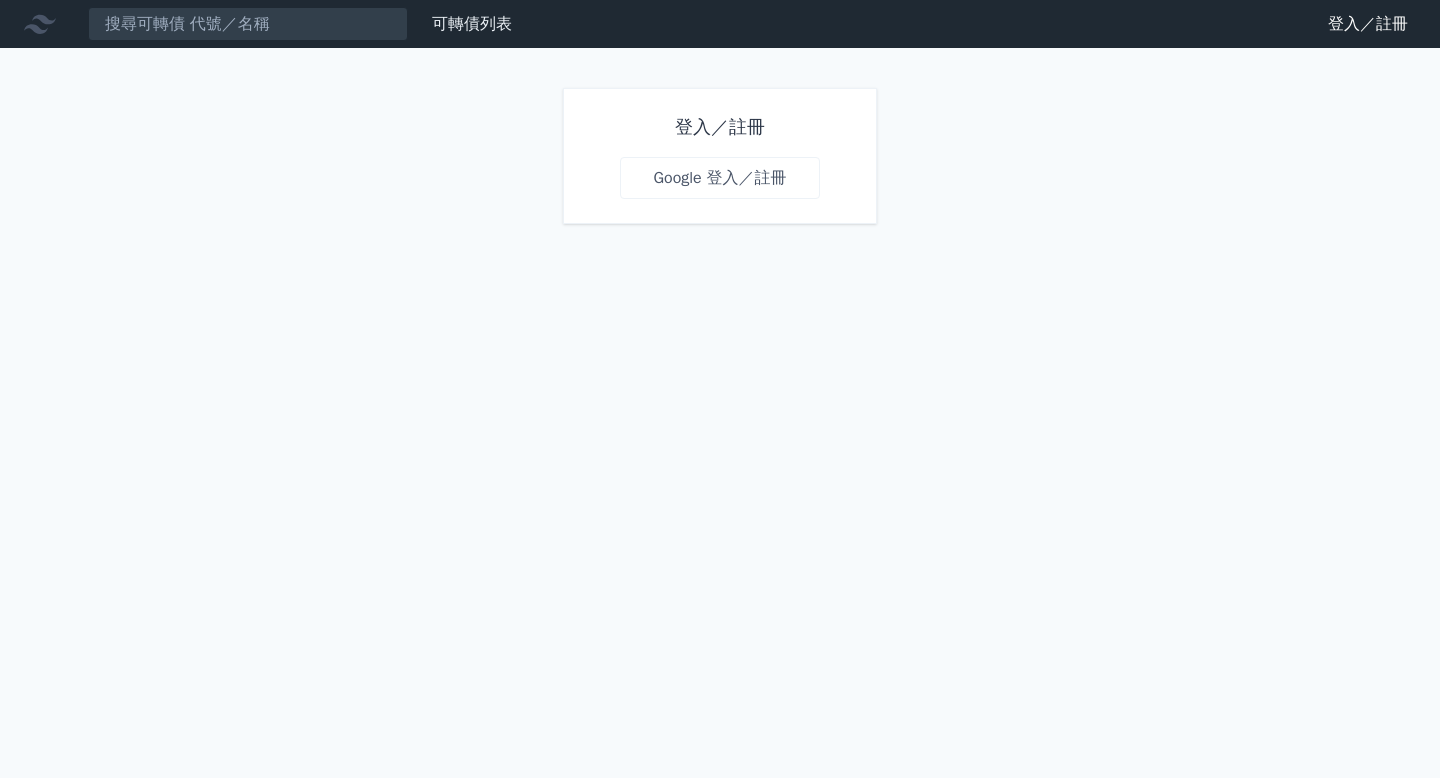 click on "登入／註冊" at bounding box center (719, 127) 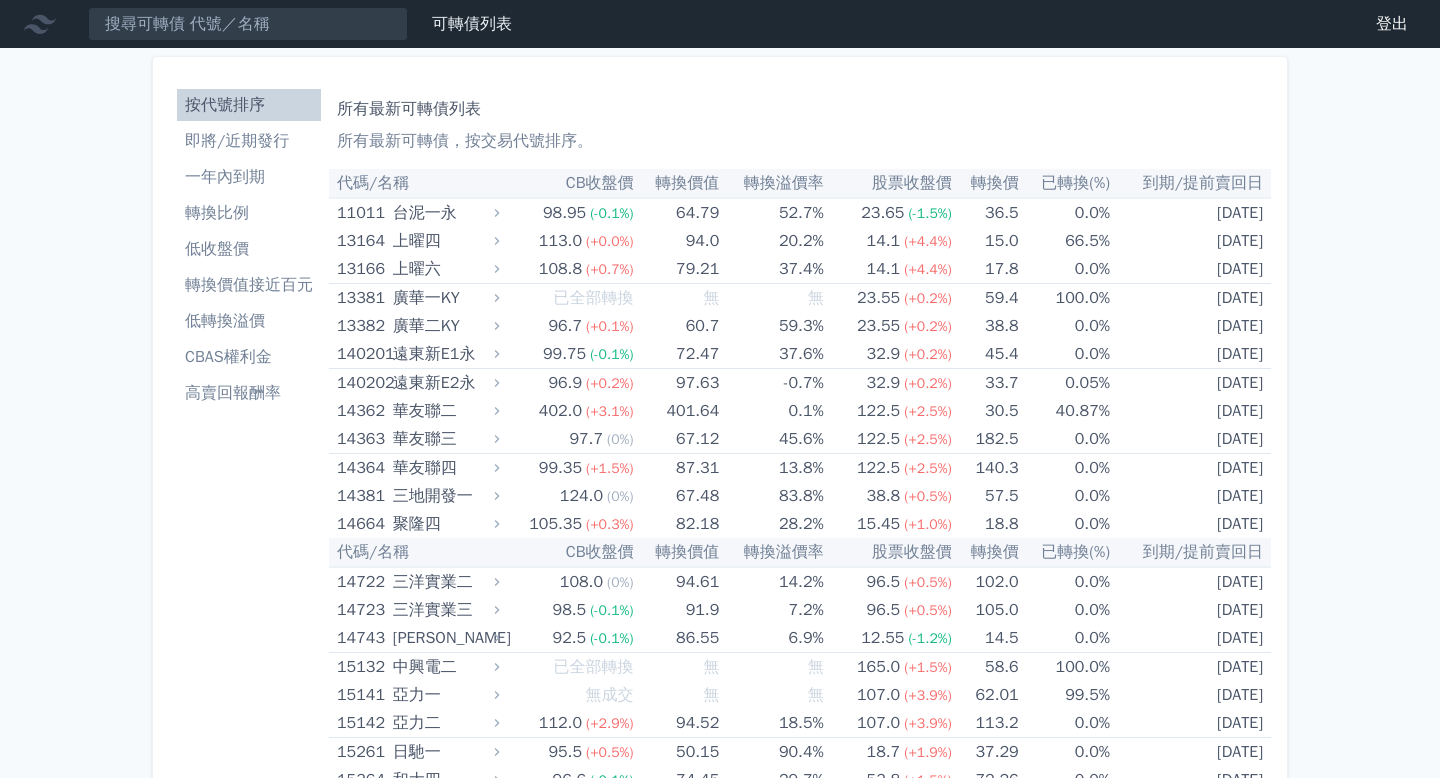 scroll, scrollTop: 0, scrollLeft: 0, axis: both 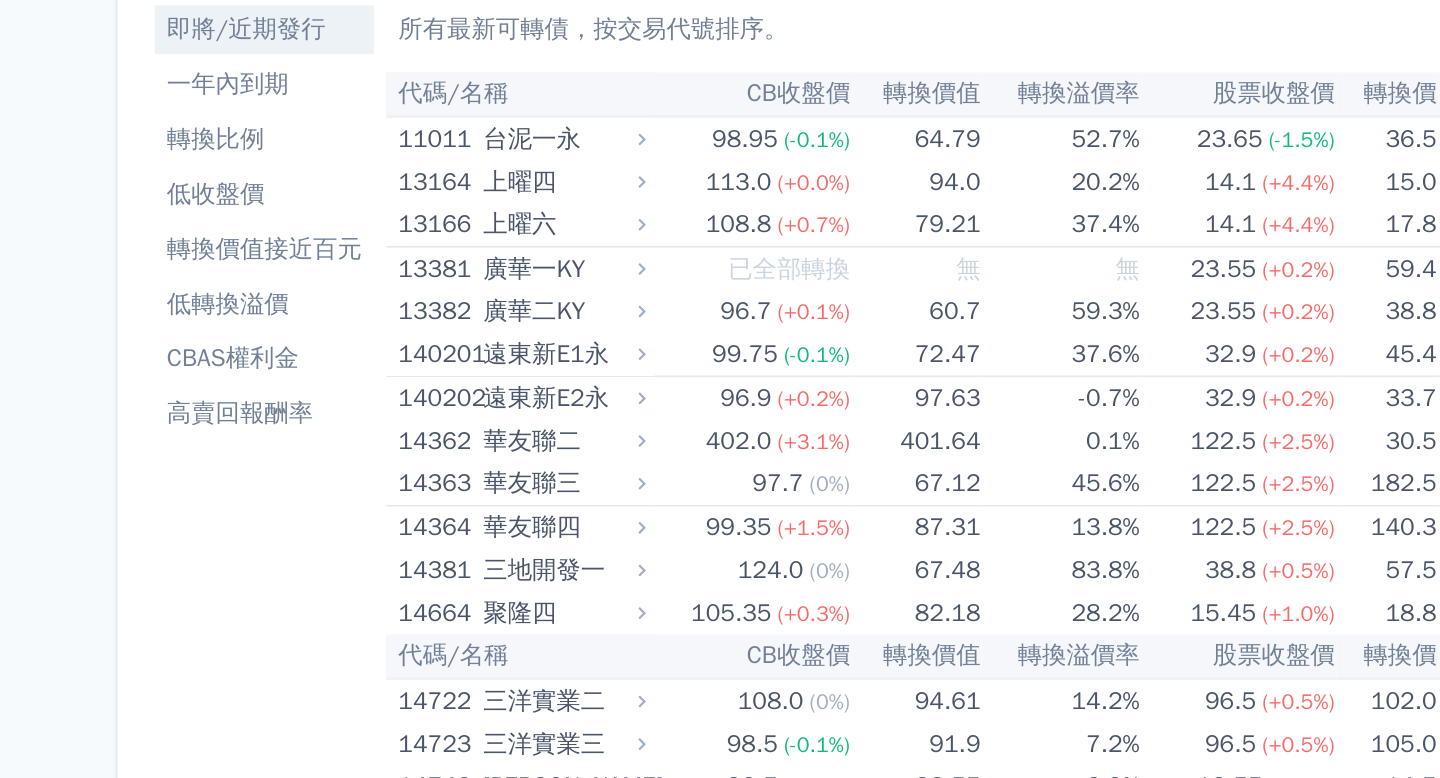 click on "即將/近期發行" at bounding box center [249, 141] 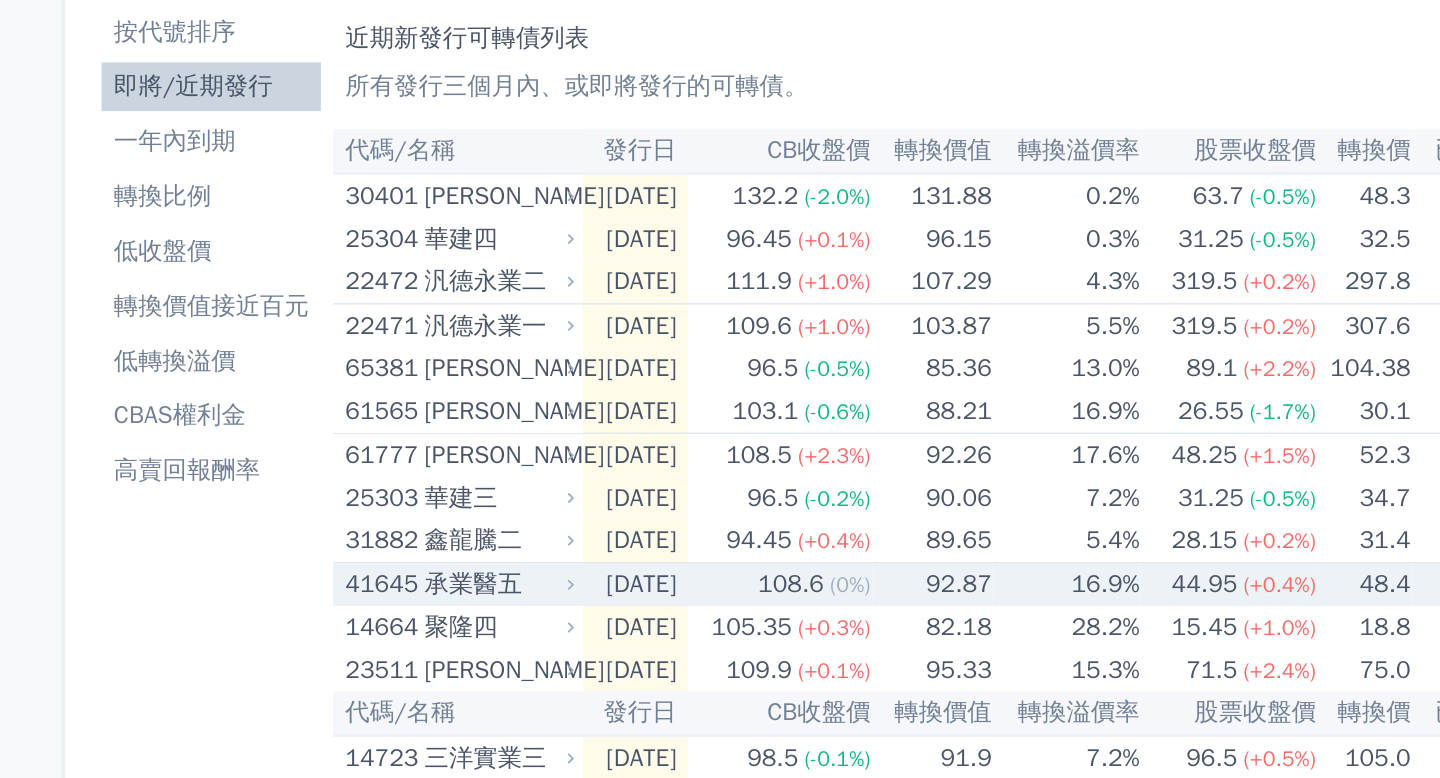 scroll, scrollTop: 82, scrollLeft: 0, axis: vertical 